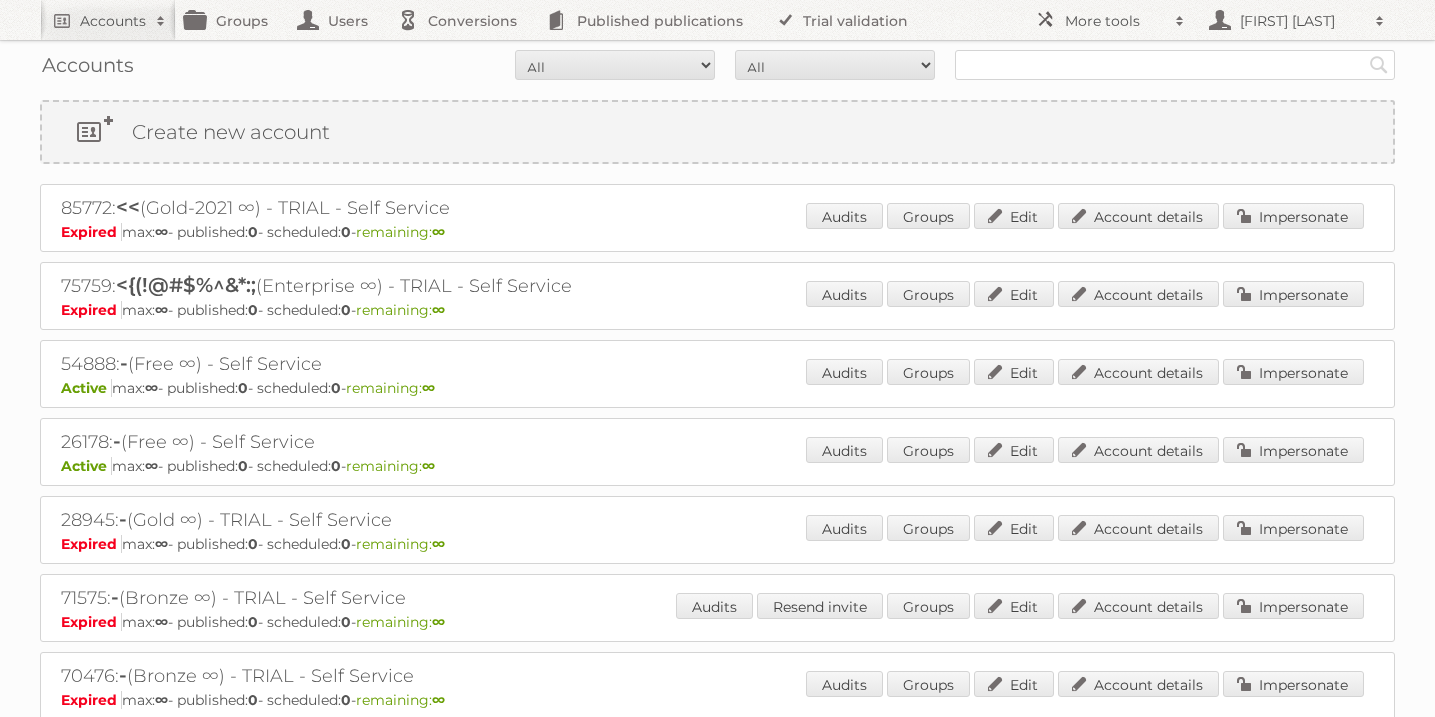scroll, scrollTop: 0, scrollLeft: 0, axis: both 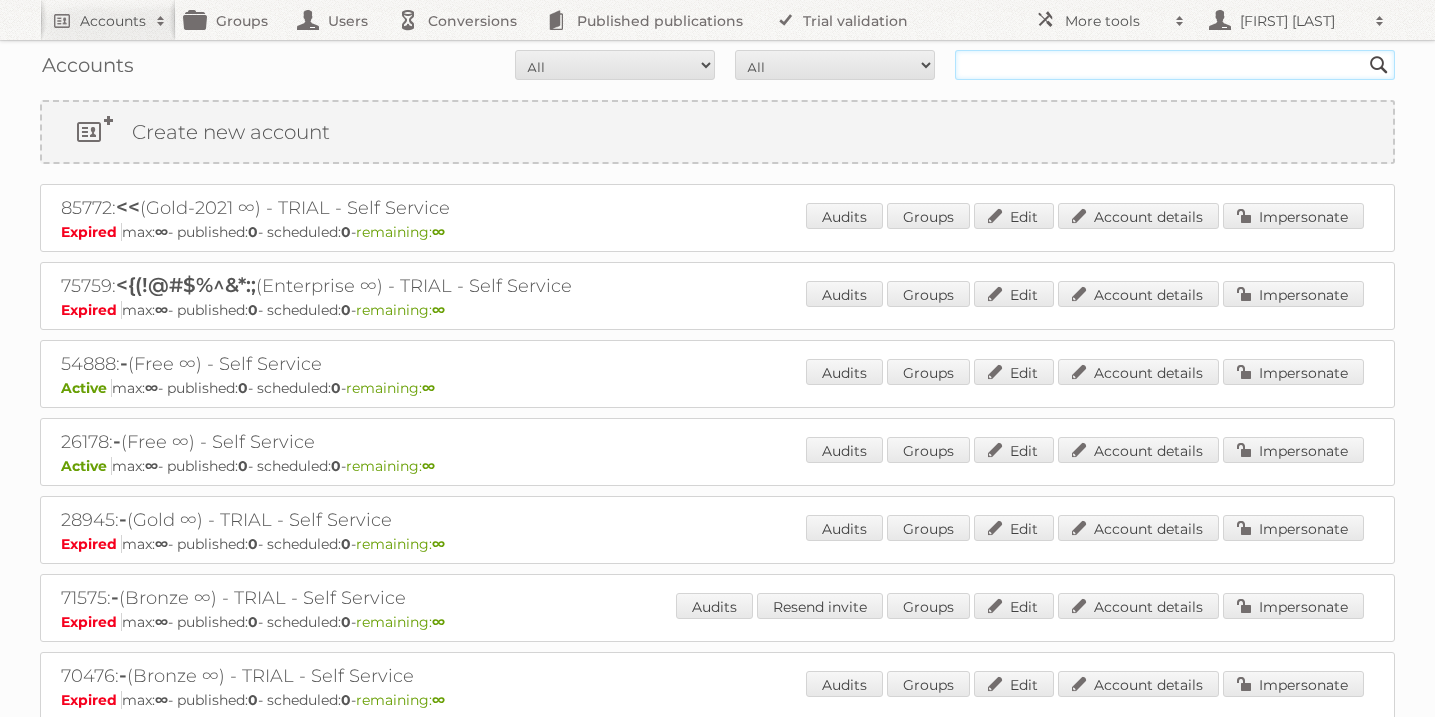 click at bounding box center [1175, 65] 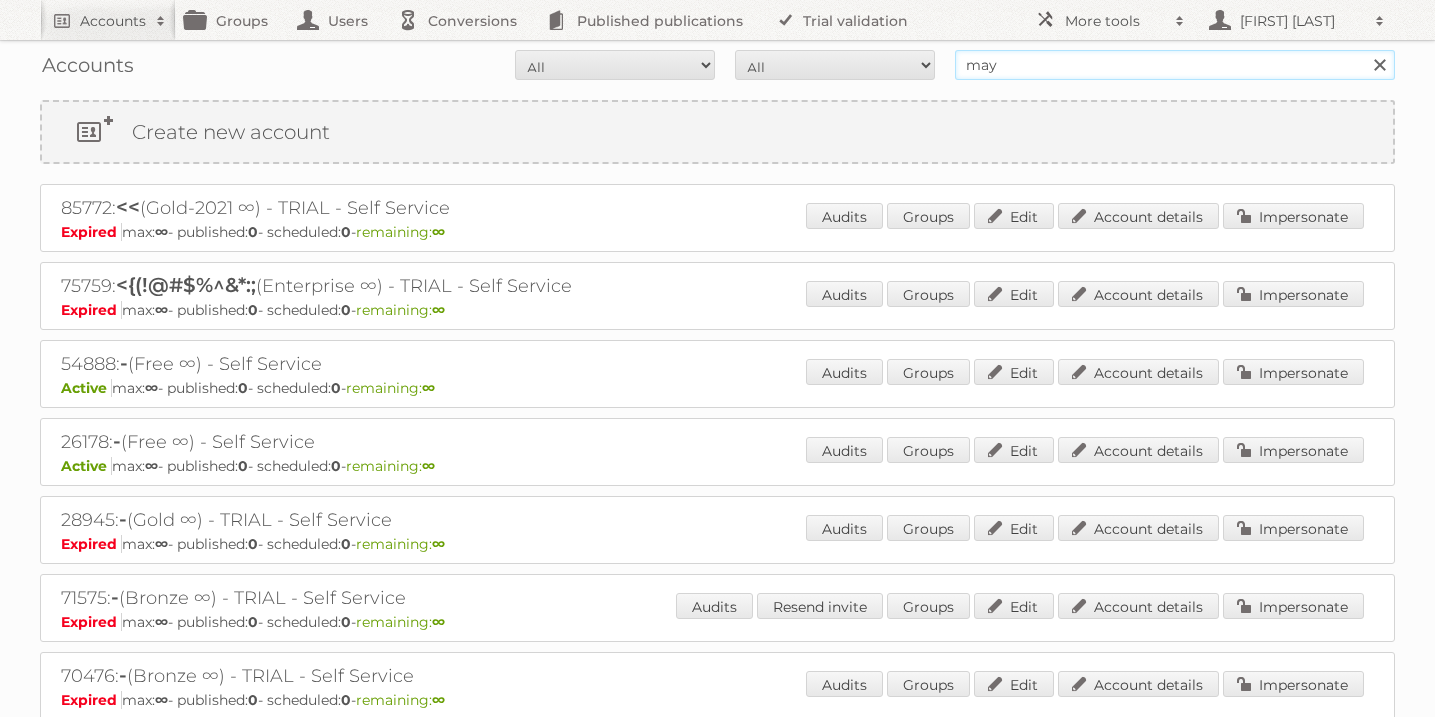 type on "May's Zona Libre" 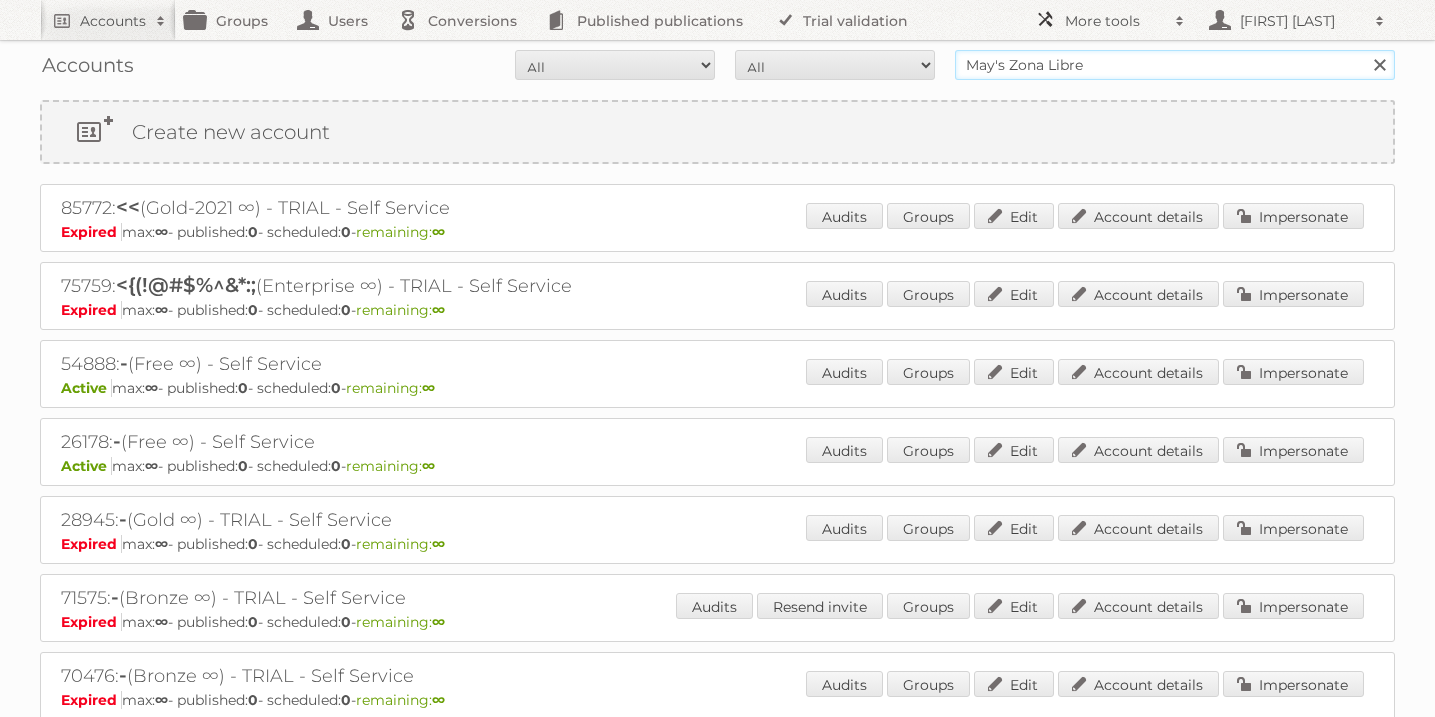 click on "Search" at bounding box center [1379, 65] 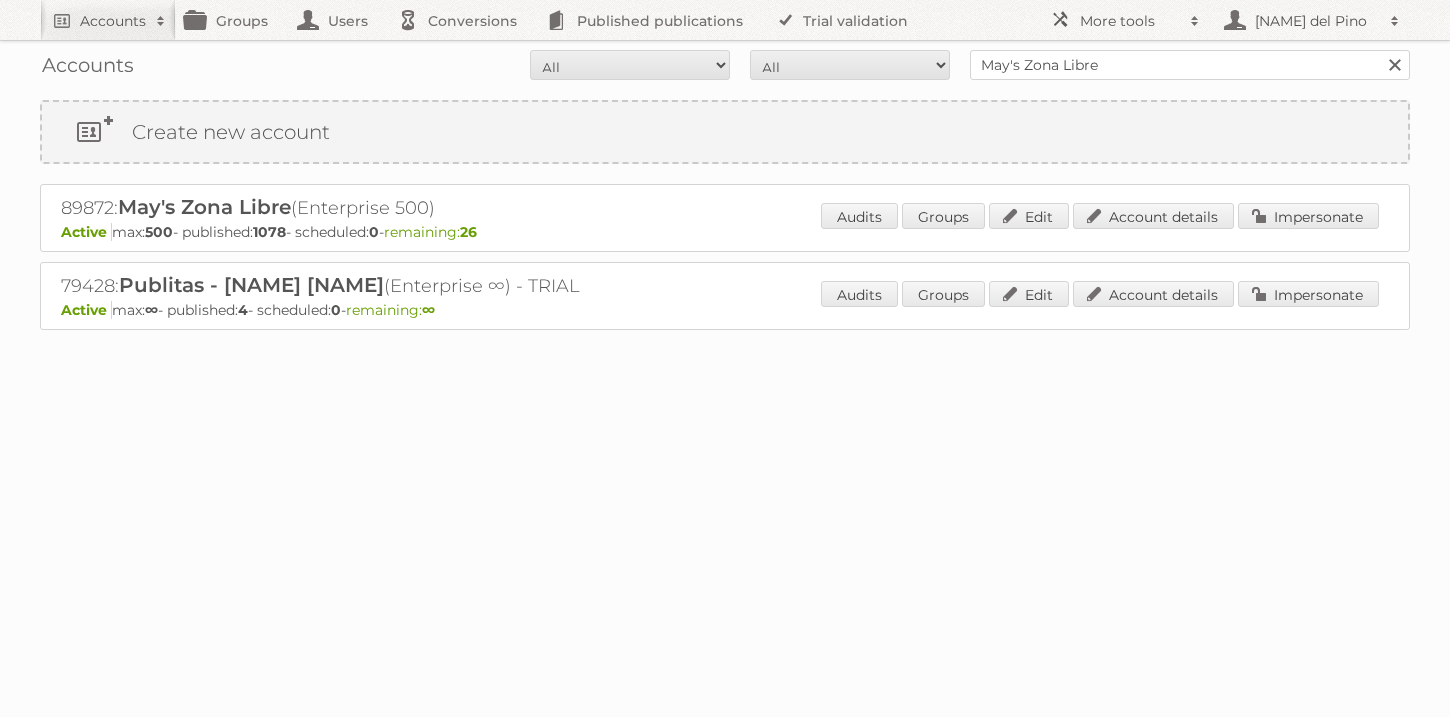 scroll, scrollTop: 0, scrollLeft: 0, axis: both 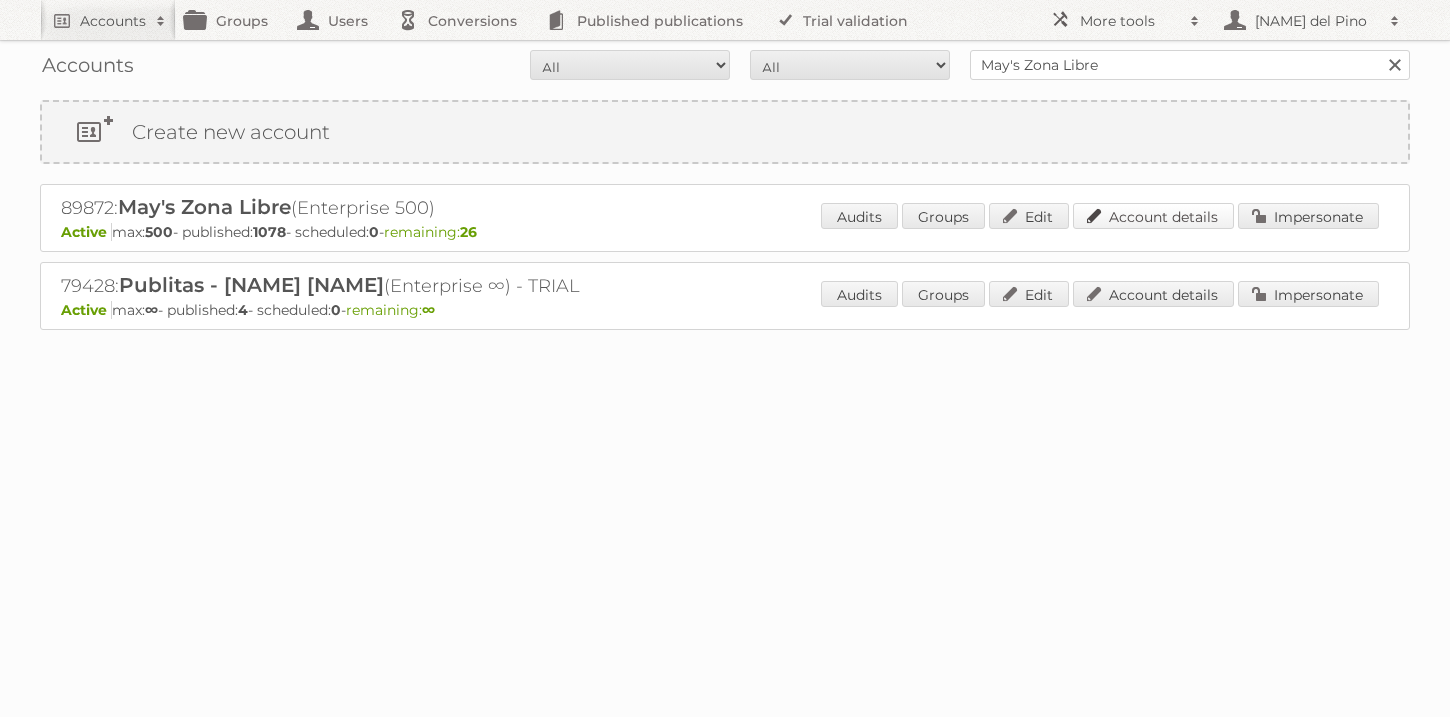 click on "Account details" at bounding box center (1153, 216) 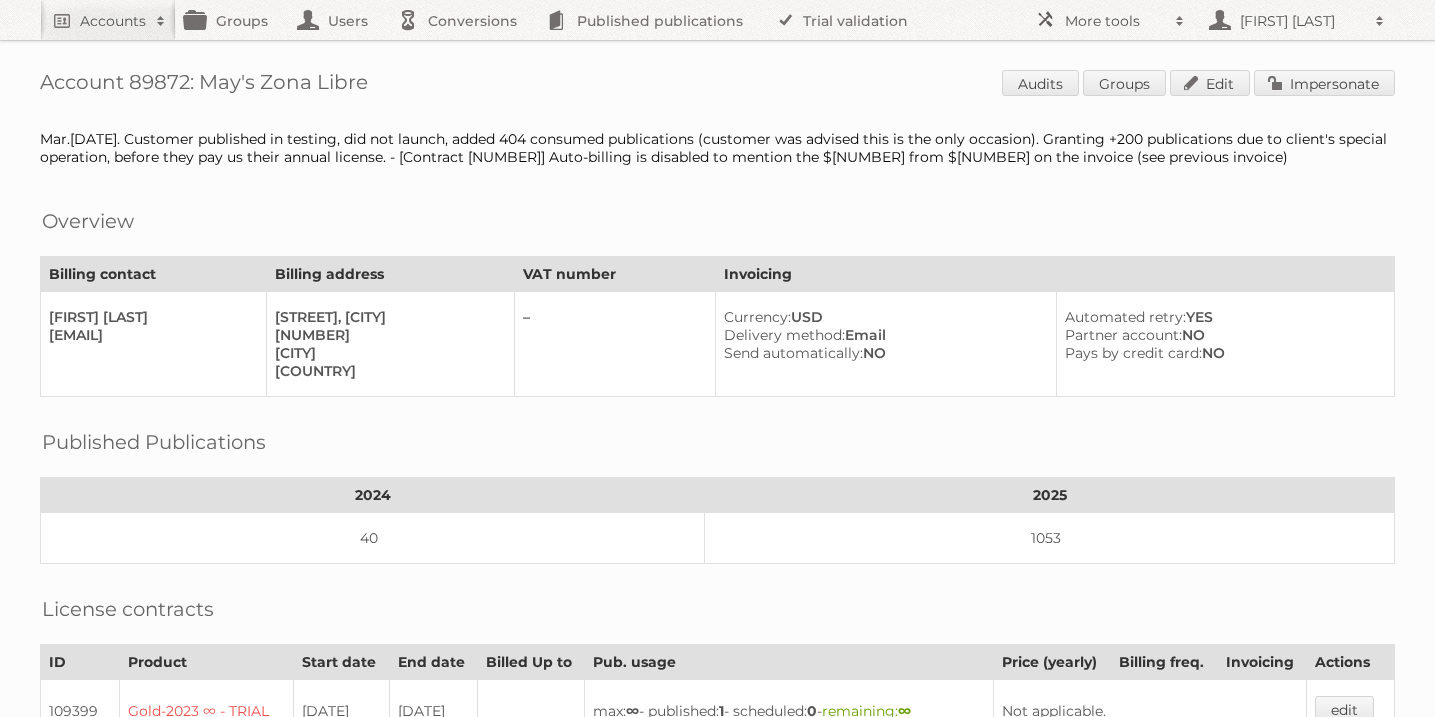 scroll, scrollTop: 0, scrollLeft: 0, axis: both 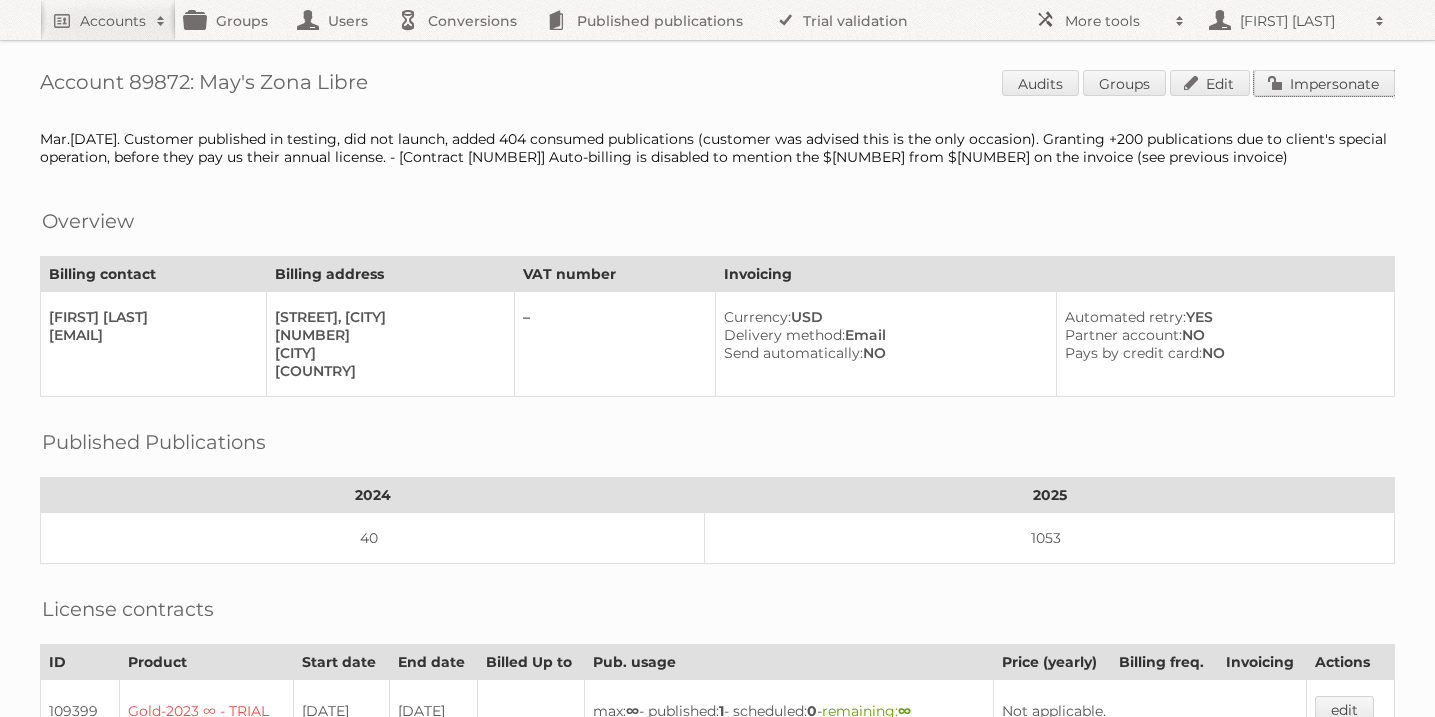 click on "Impersonate" at bounding box center (1324, 83) 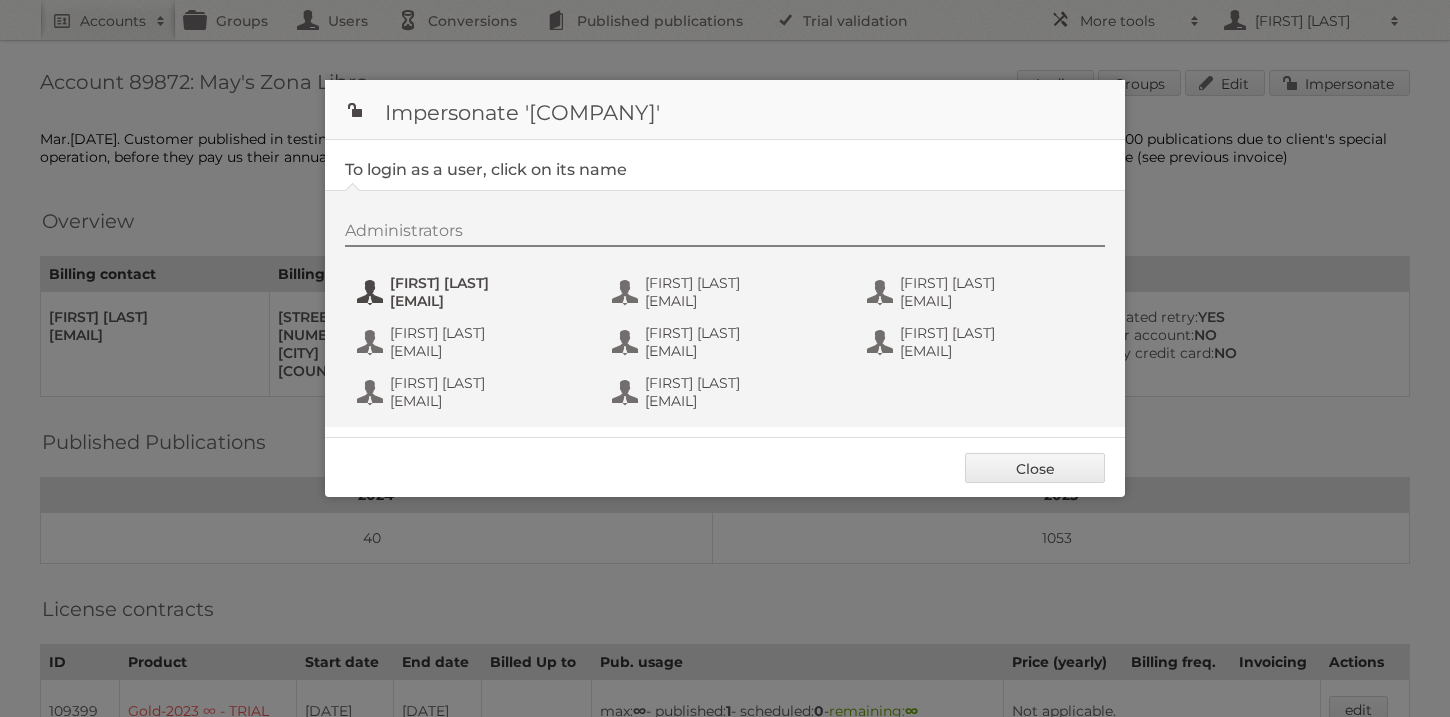 click on "avhernandez@mayszl.com" at bounding box center [487, 301] 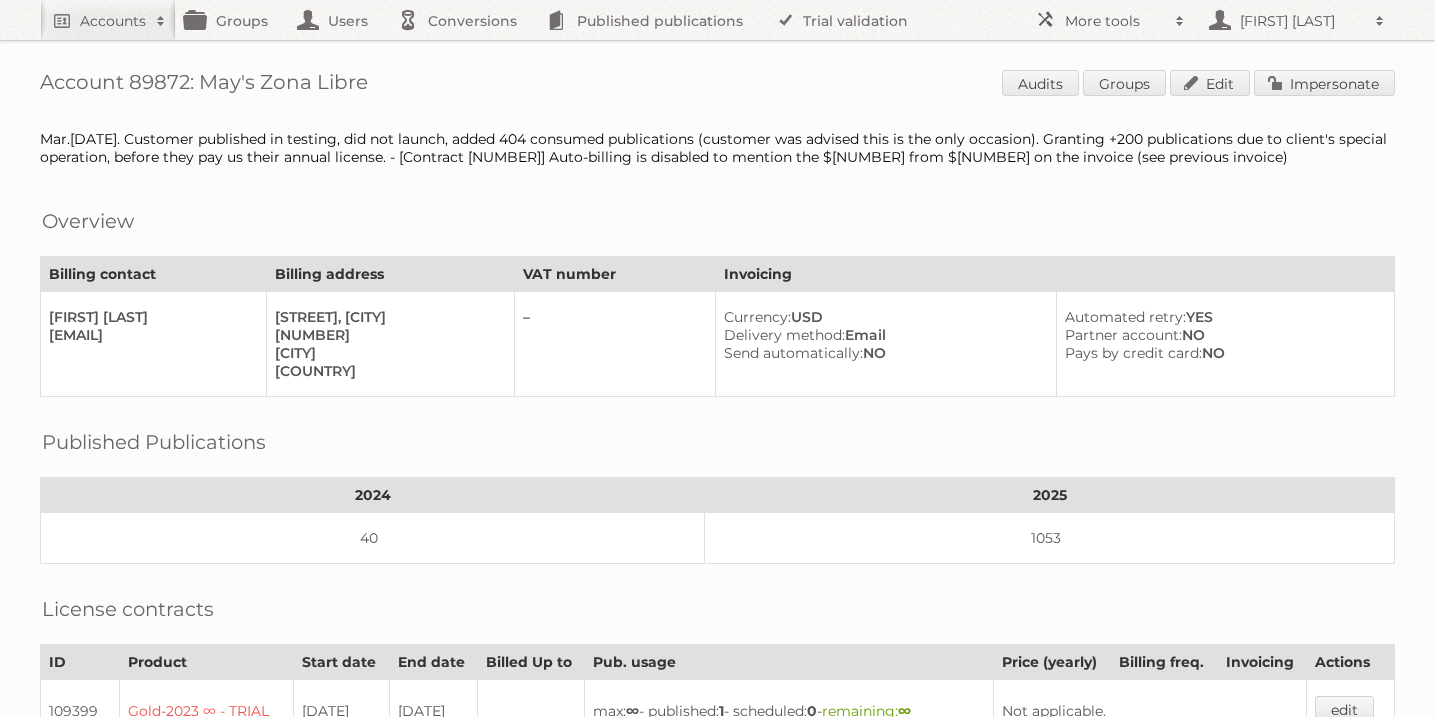 drag, startPoint x: 413, startPoint y: 76, endPoint x: 206, endPoint y: 83, distance: 207.11832 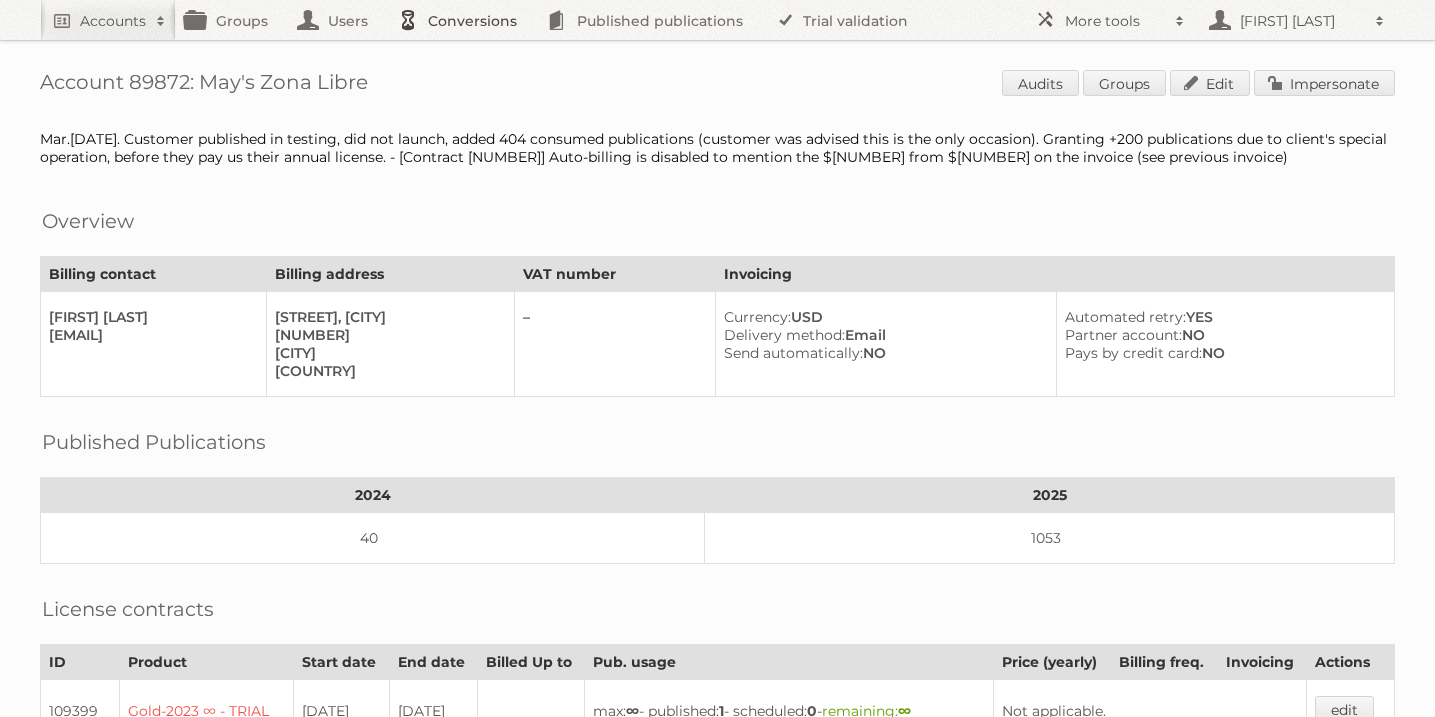click on "Conversions" at bounding box center [462, 20] 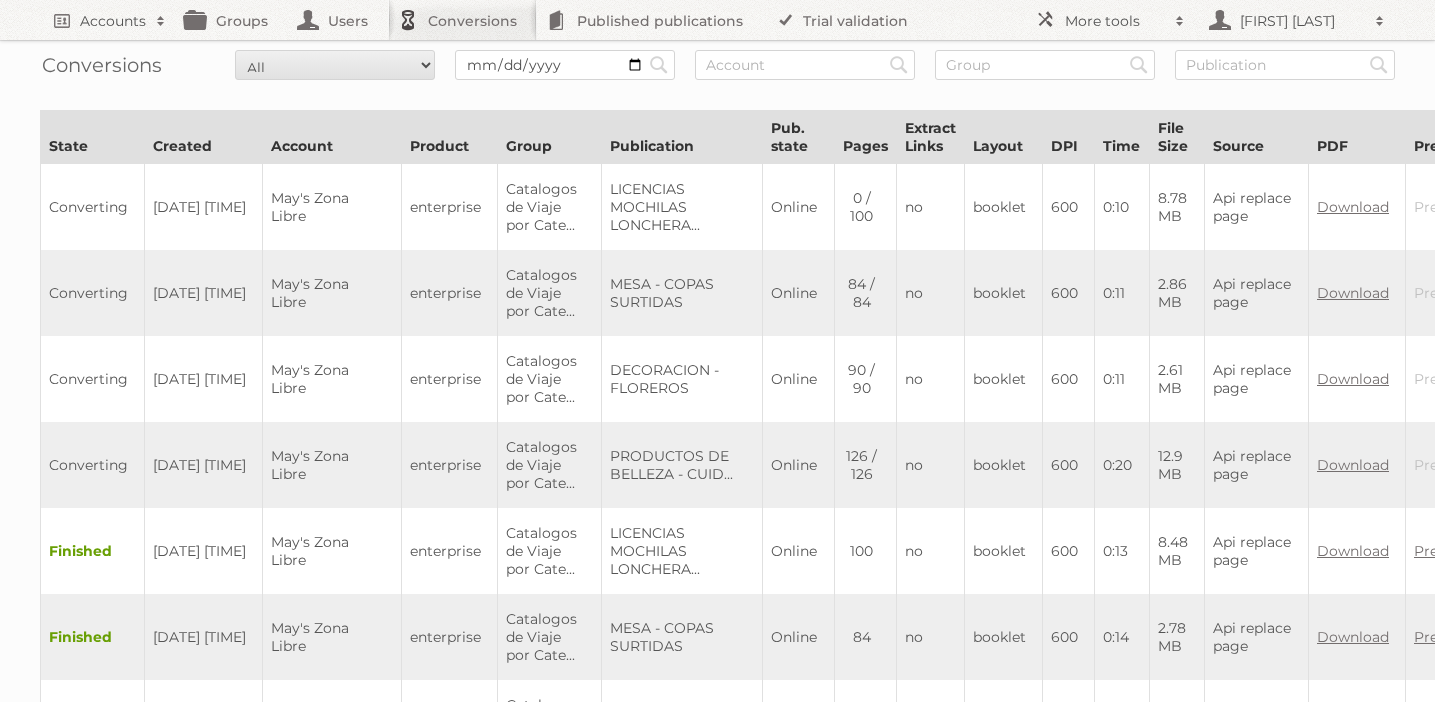 scroll, scrollTop: 0, scrollLeft: 0, axis: both 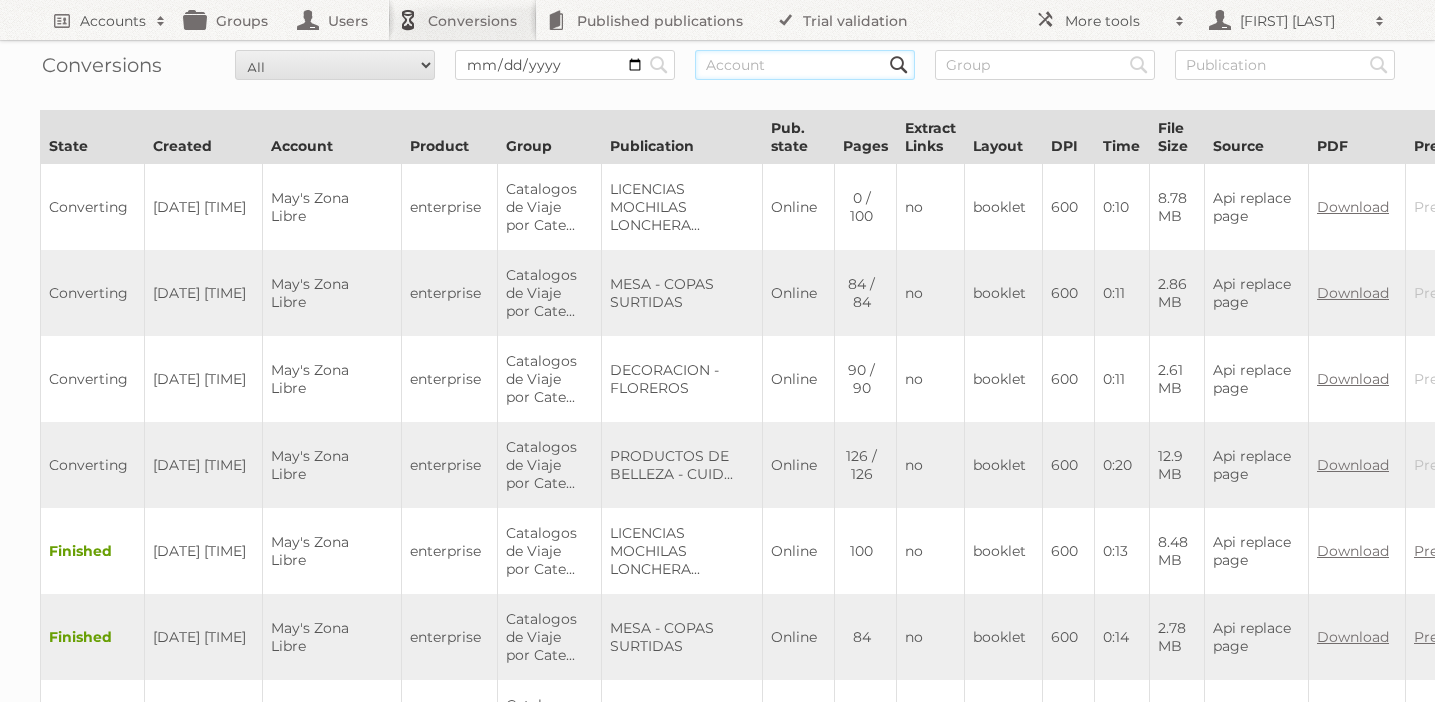 click at bounding box center [805, 65] 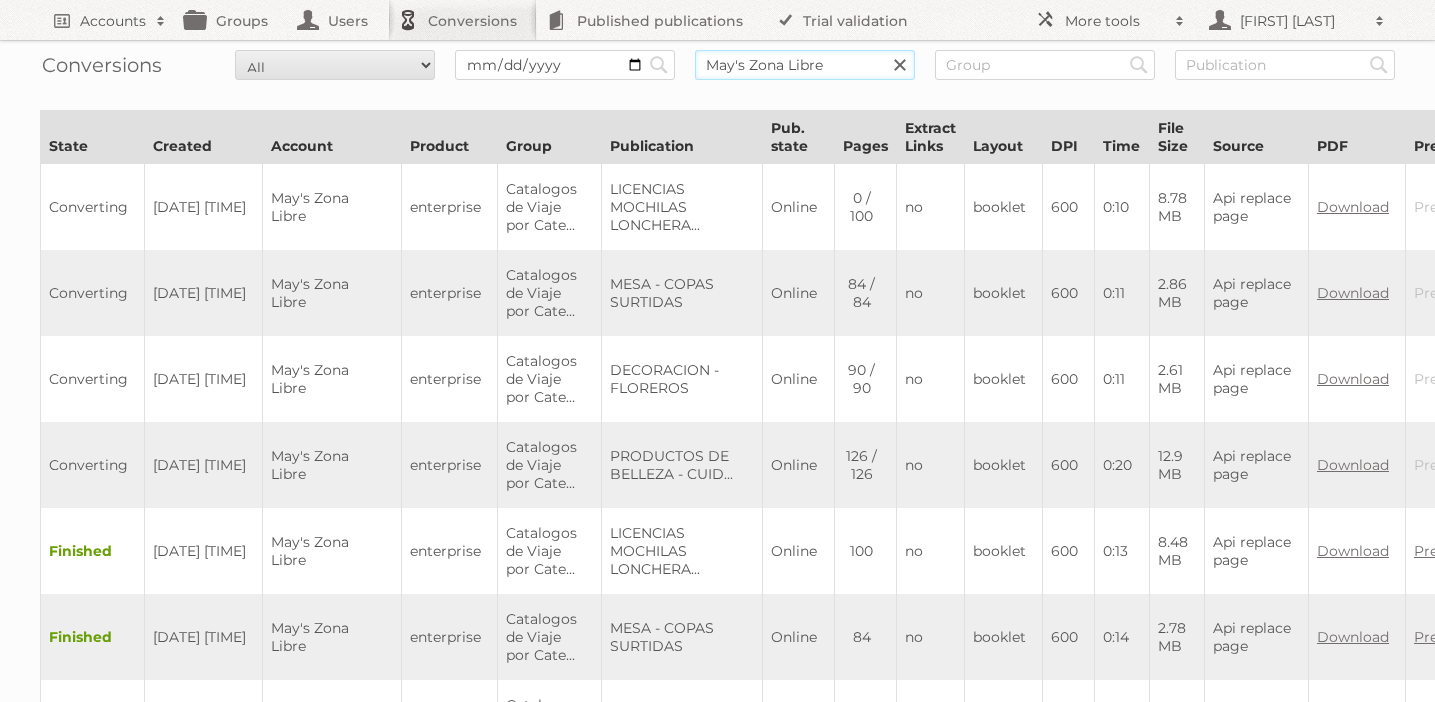 type on "May's Zona Libre" 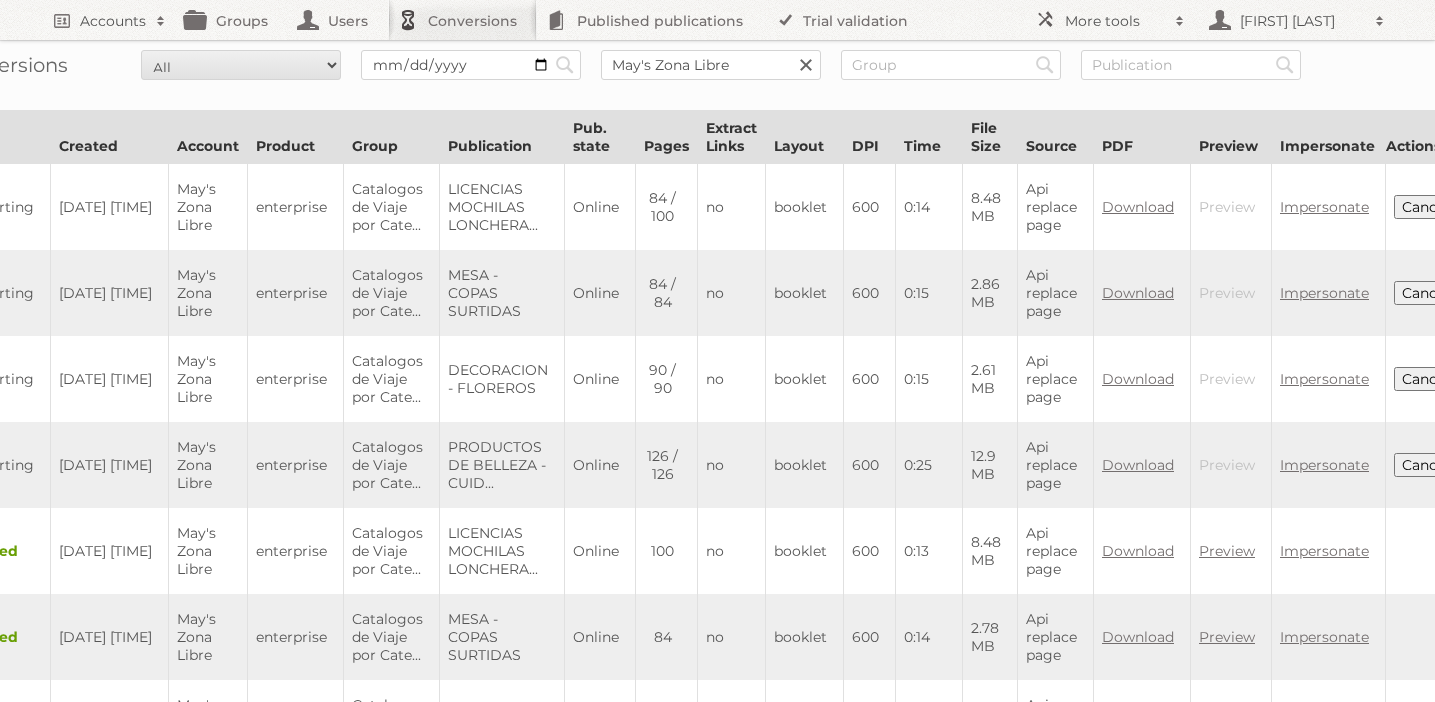 scroll, scrollTop: 0, scrollLeft: 0, axis: both 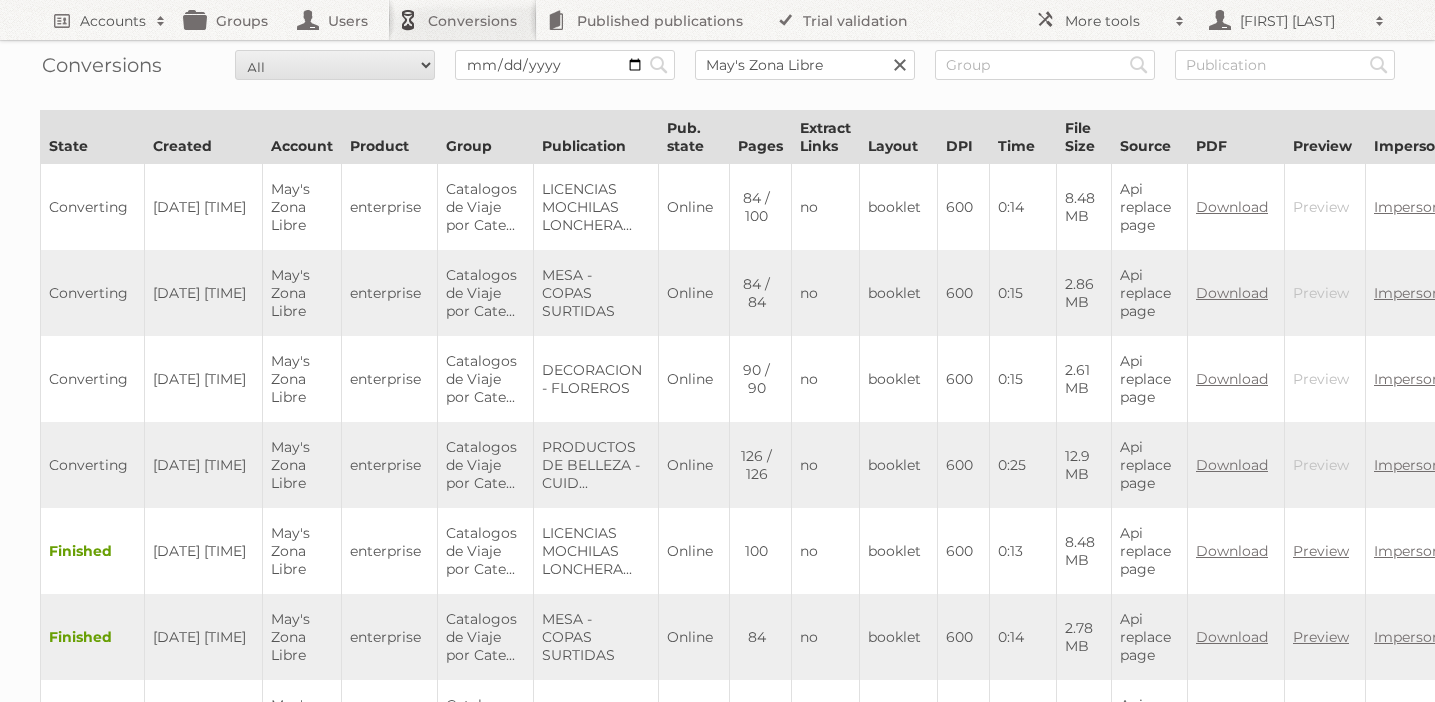 click on "Catalogos de Viaje por Cate..." at bounding box center (486, 465) 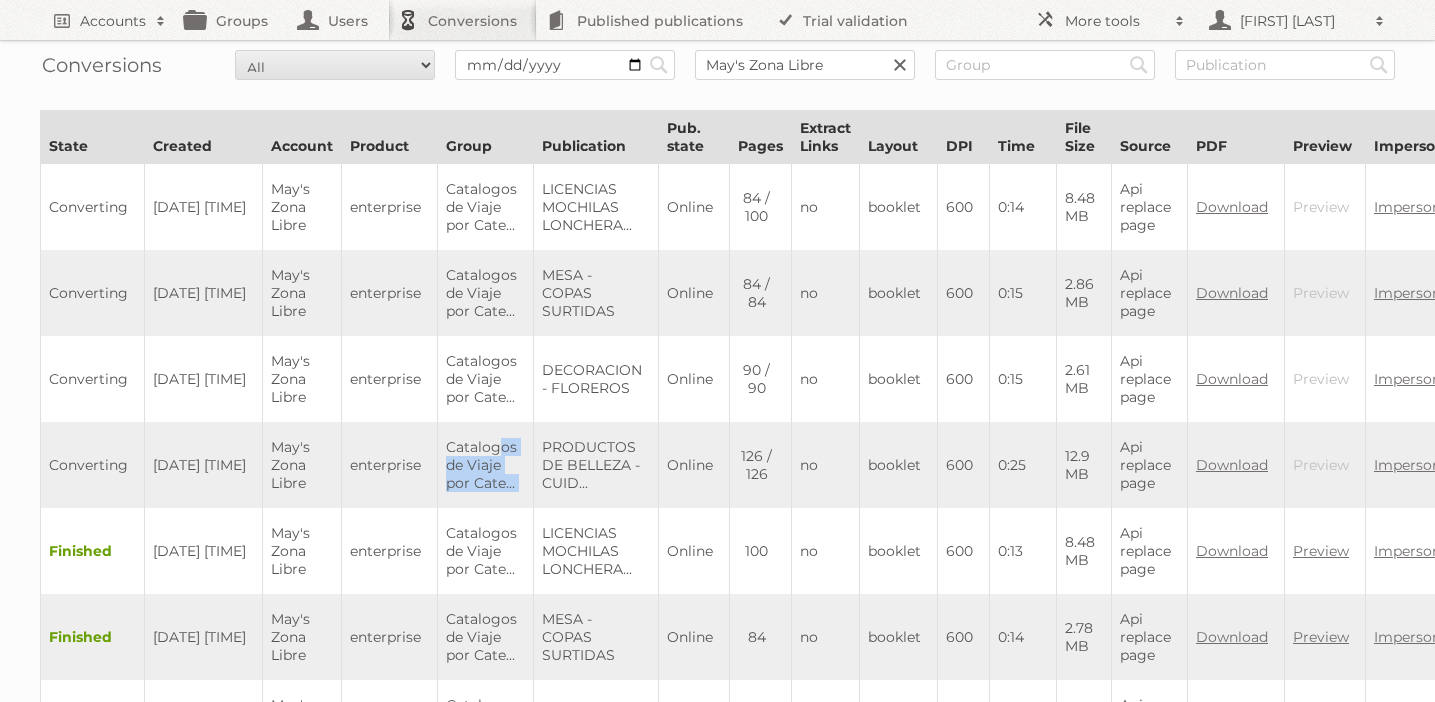 click on "Catalogos de Viaje por Cate..." at bounding box center (486, 465) 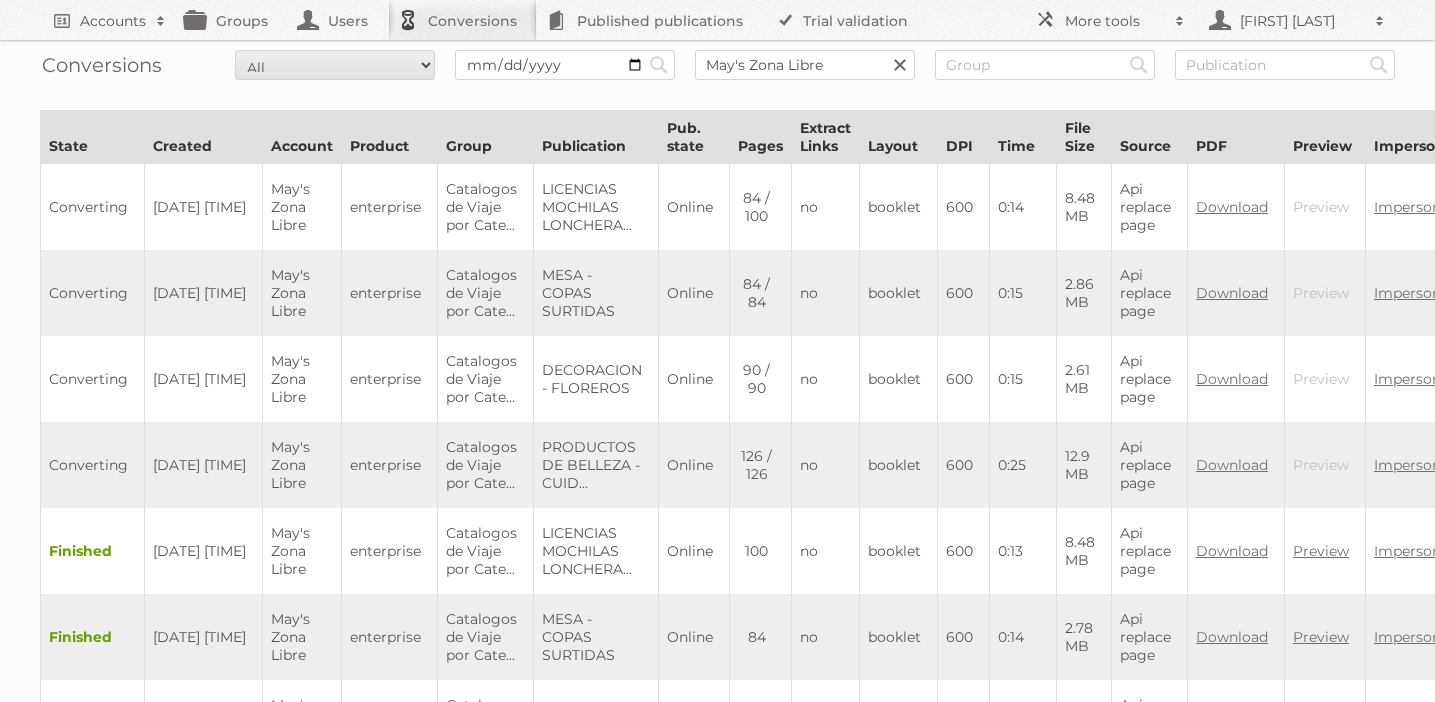 click on "PRODUCTOS DE BELLEZA - CUID..." at bounding box center (596, 465) 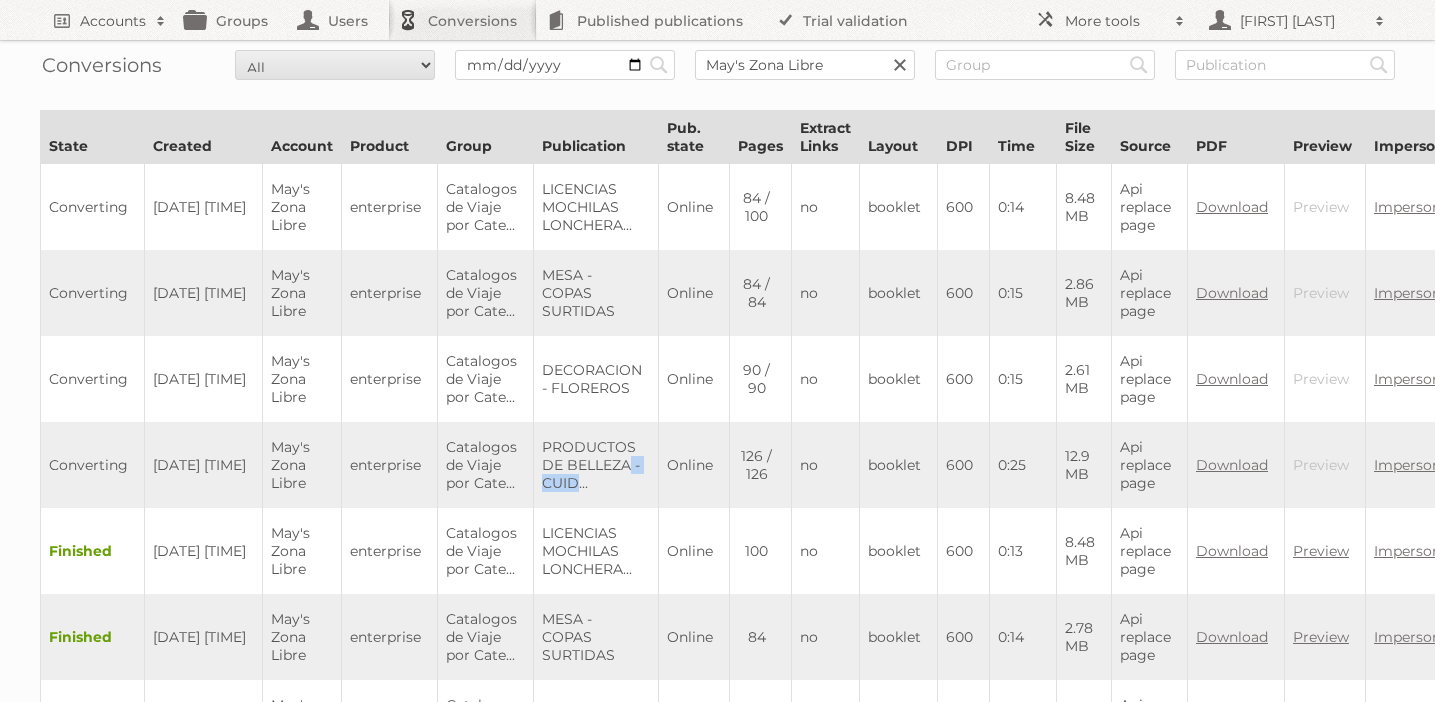 click on "PRODUCTOS DE BELLEZA - CUID..." at bounding box center [596, 465] 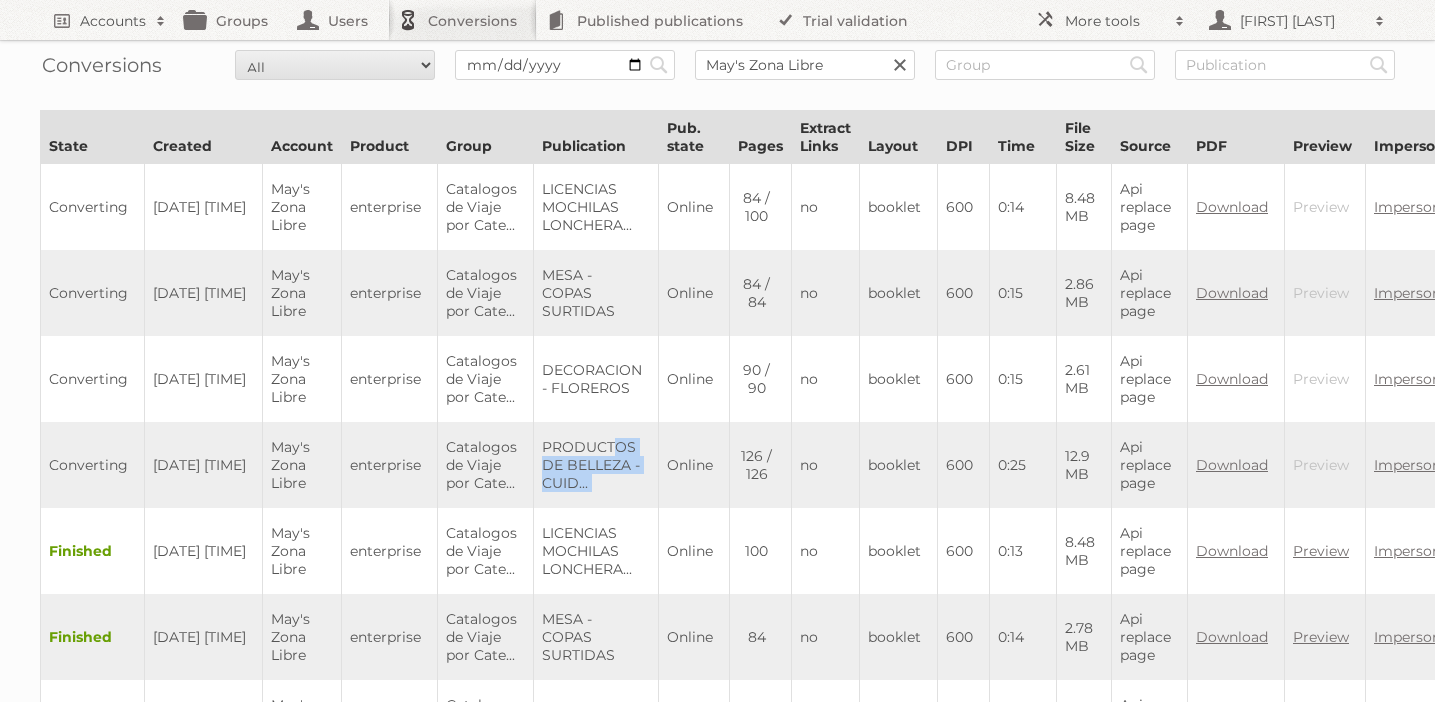 click on "PRODUCTOS DE BELLEZA - CUID..." at bounding box center (596, 465) 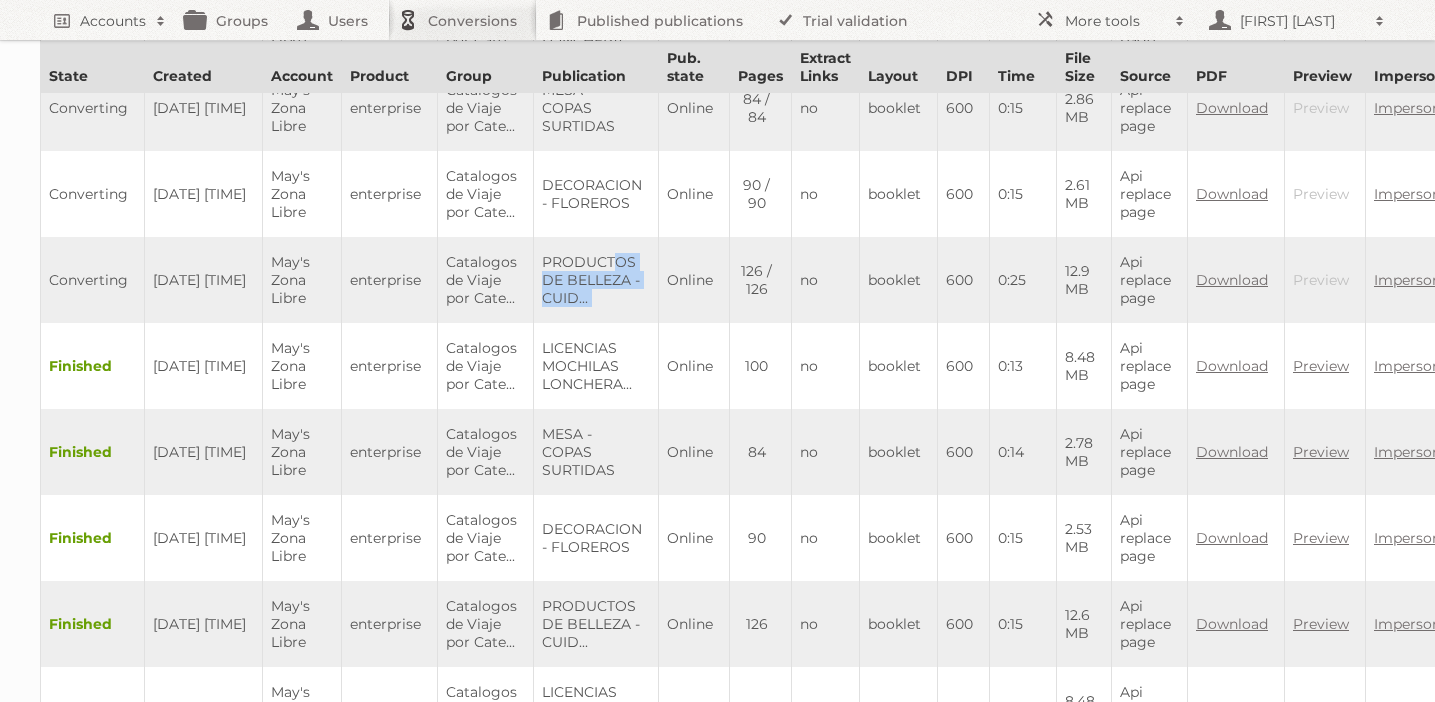 scroll, scrollTop: 0, scrollLeft: 0, axis: both 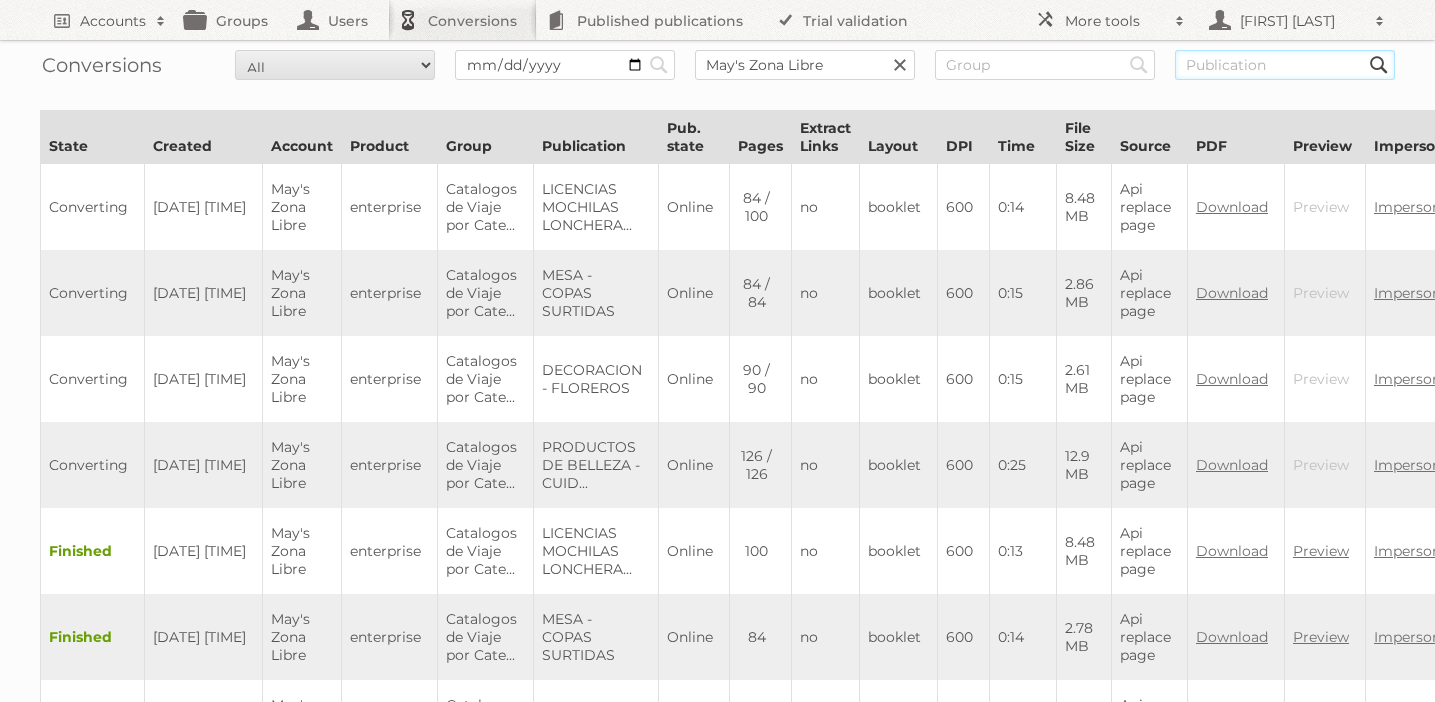 click at bounding box center [1285, 65] 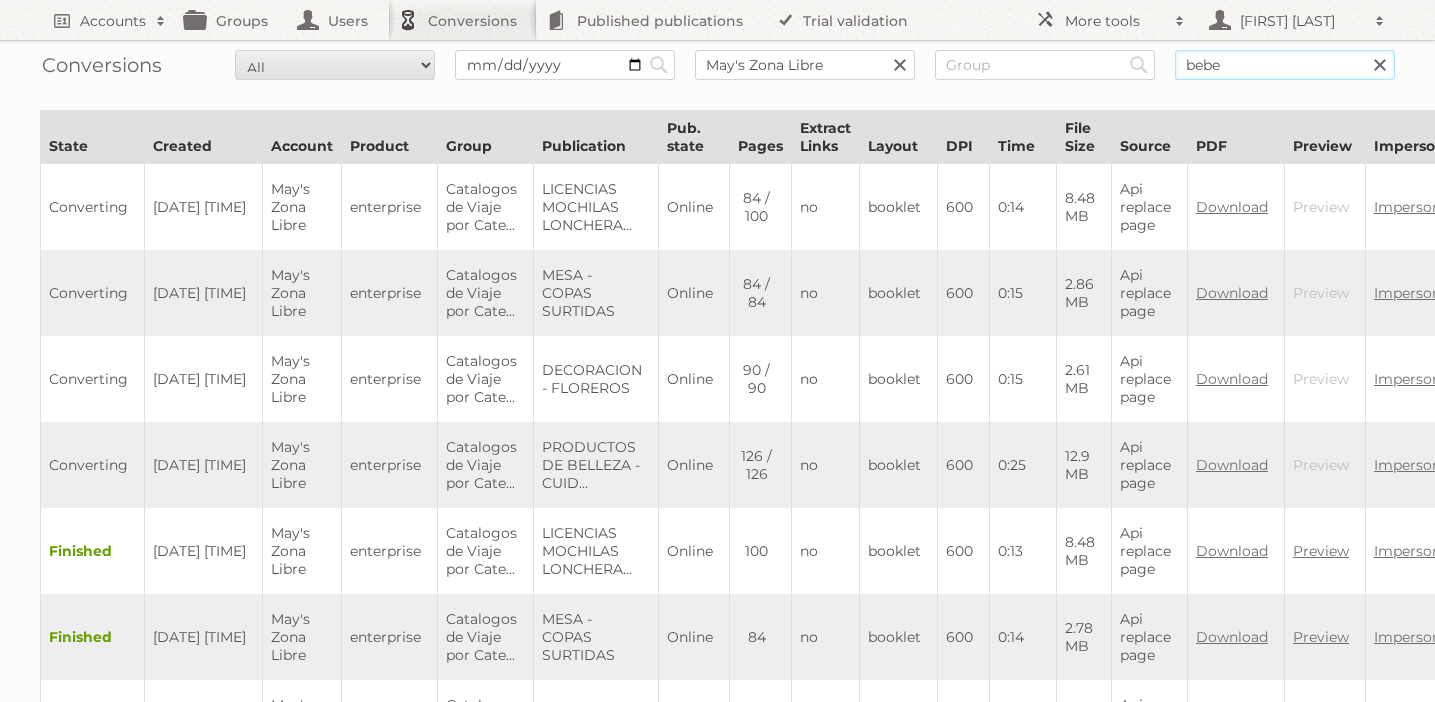 type on "bebe" 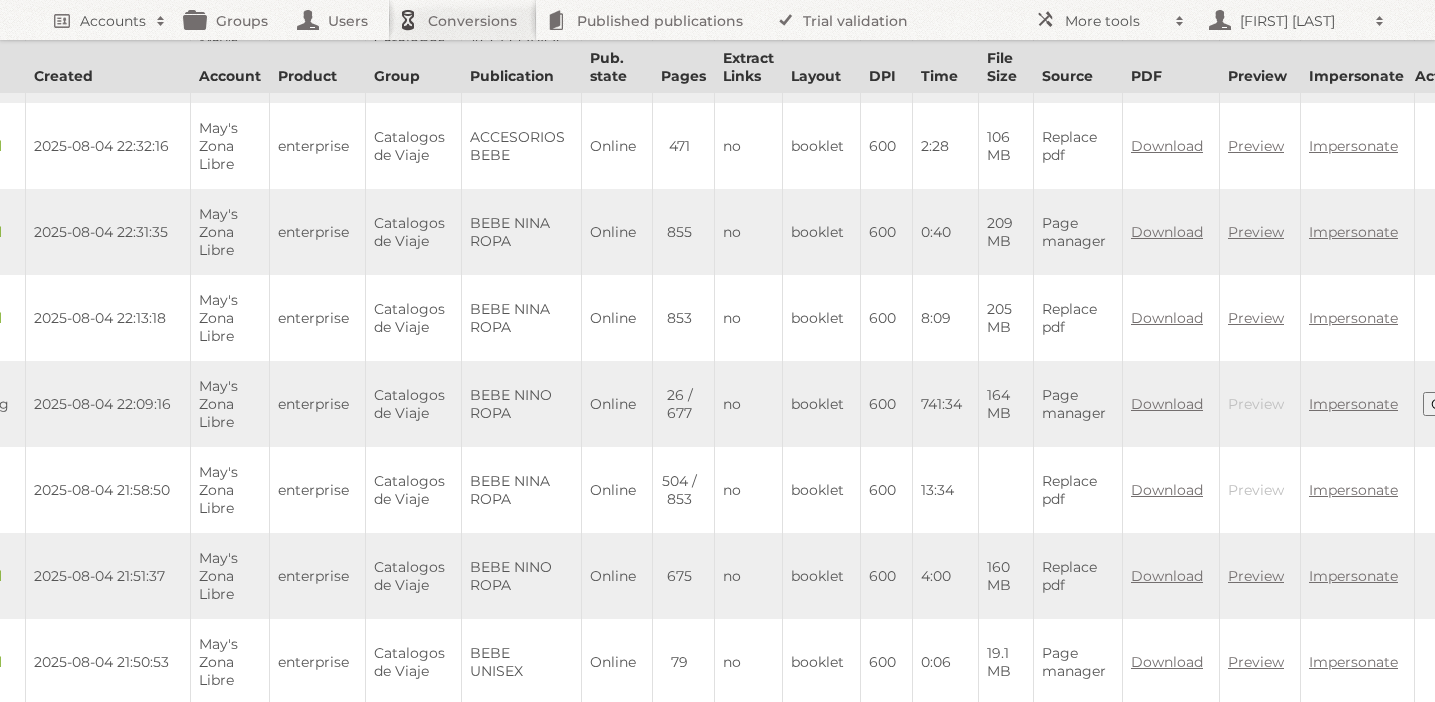 scroll, scrollTop: 749, scrollLeft: 174, axis: both 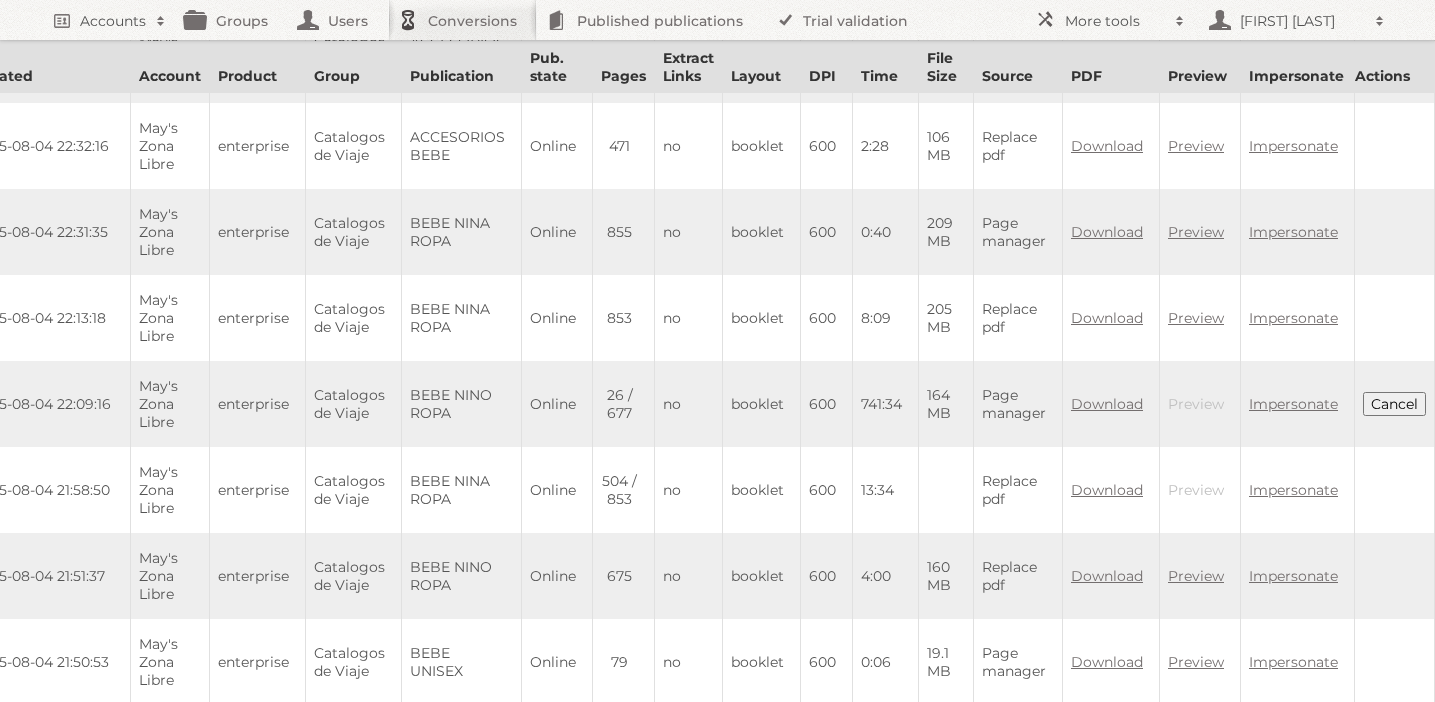 click on "Cancel" at bounding box center (1394, 404) 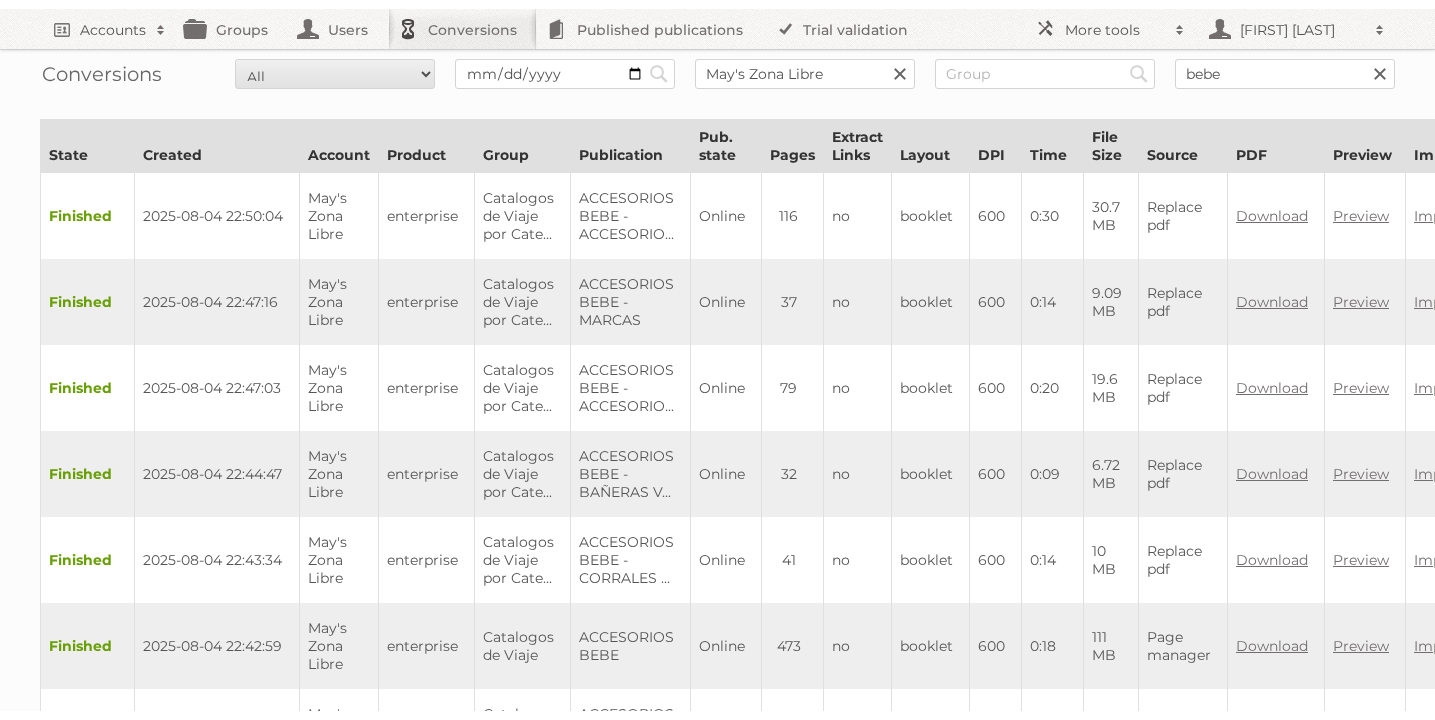 scroll, scrollTop: 0, scrollLeft: 0, axis: both 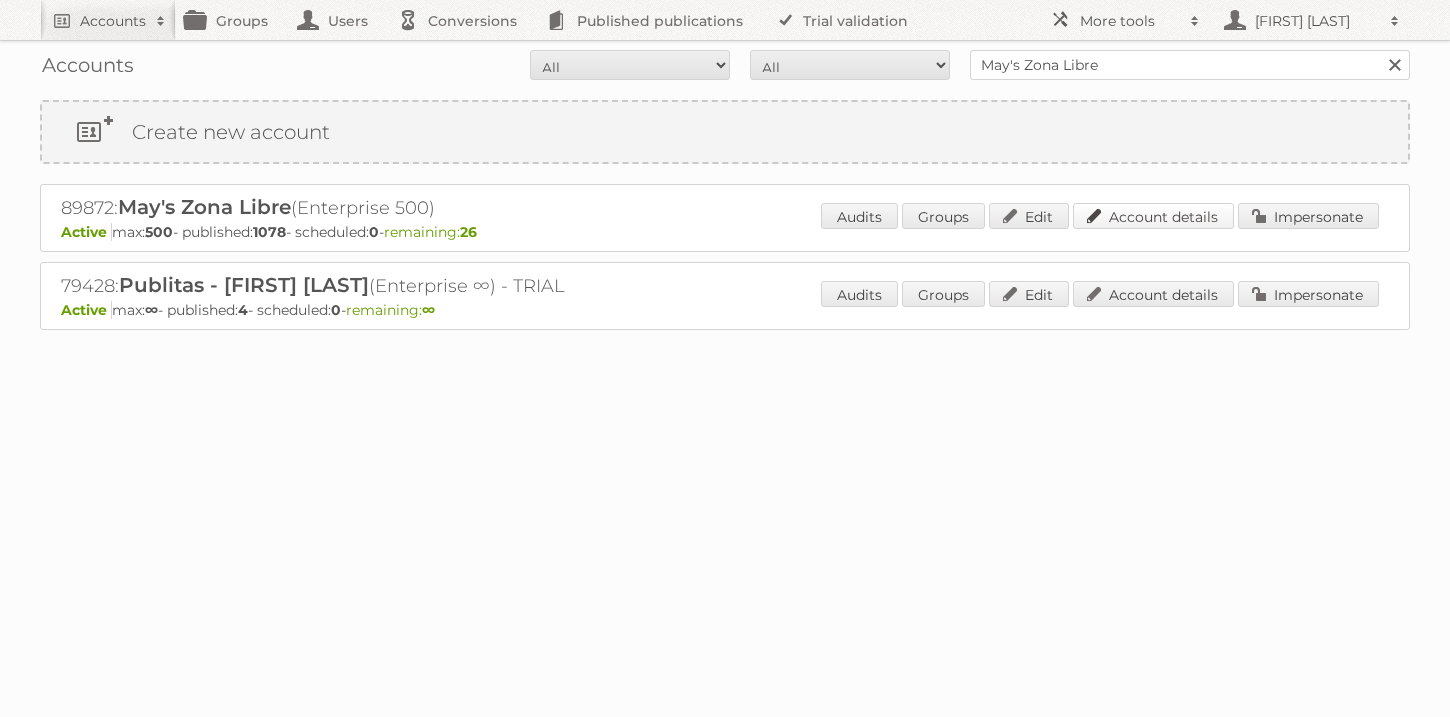 click on "Account details" at bounding box center [1153, 216] 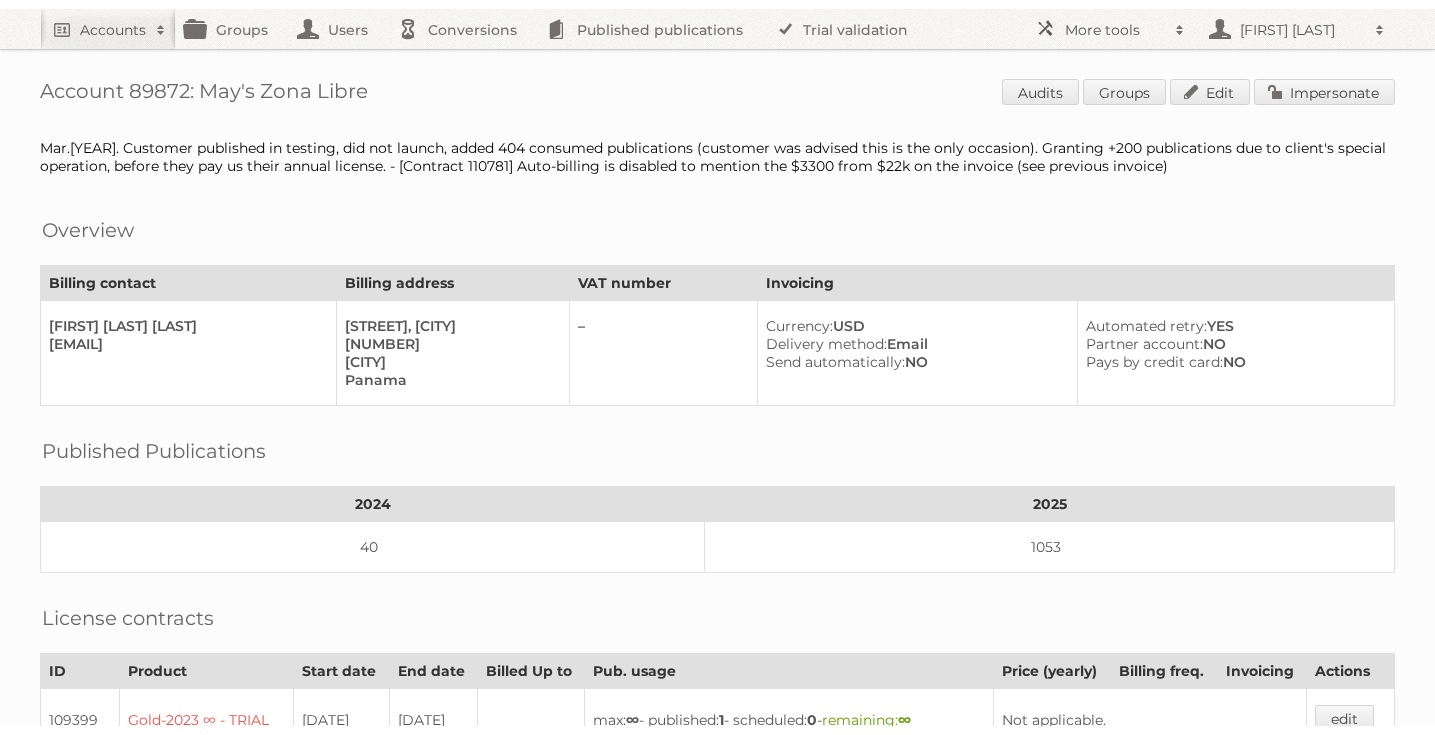 scroll, scrollTop: 0, scrollLeft: 0, axis: both 